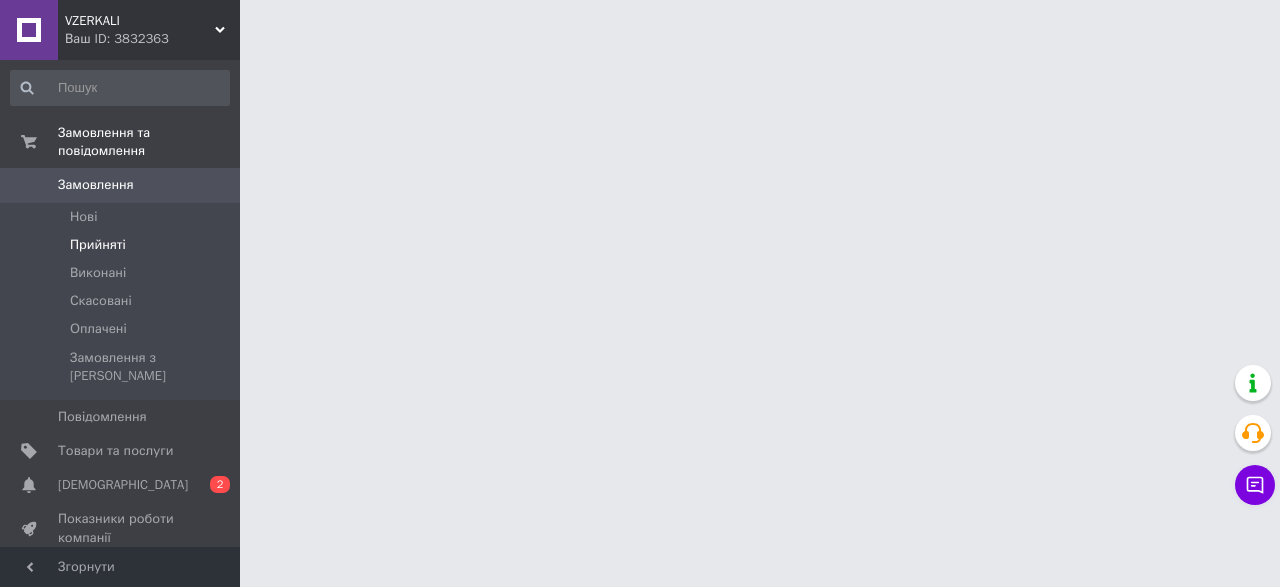 scroll, scrollTop: 0, scrollLeft: 0, axis: both 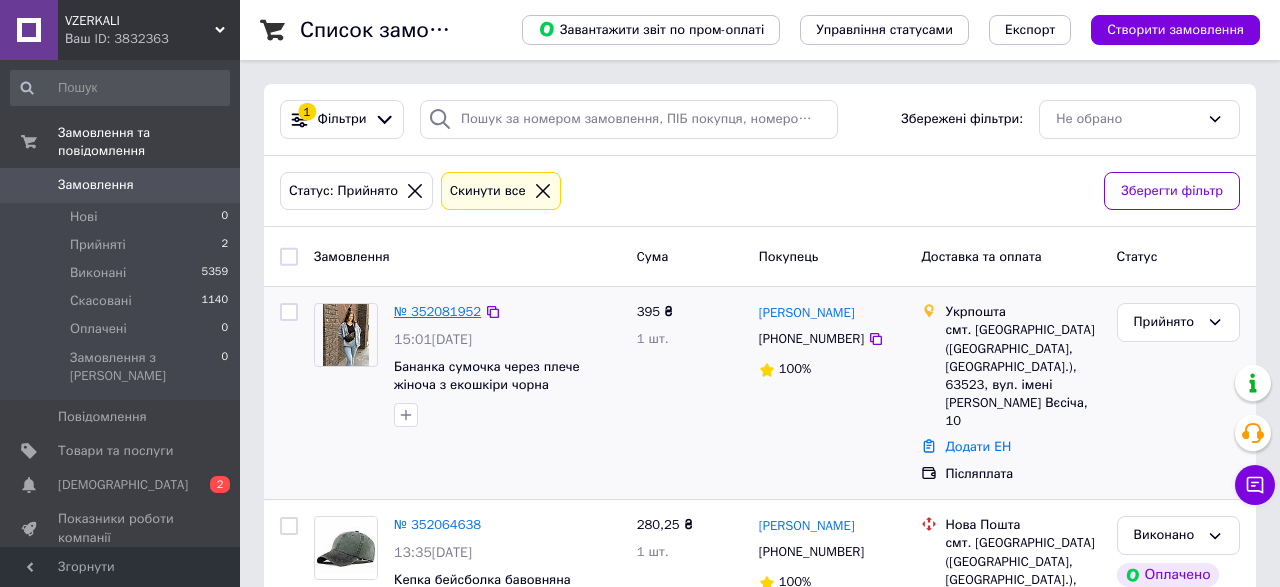 click on "№ 352081952" at bounding box center (437, 311) 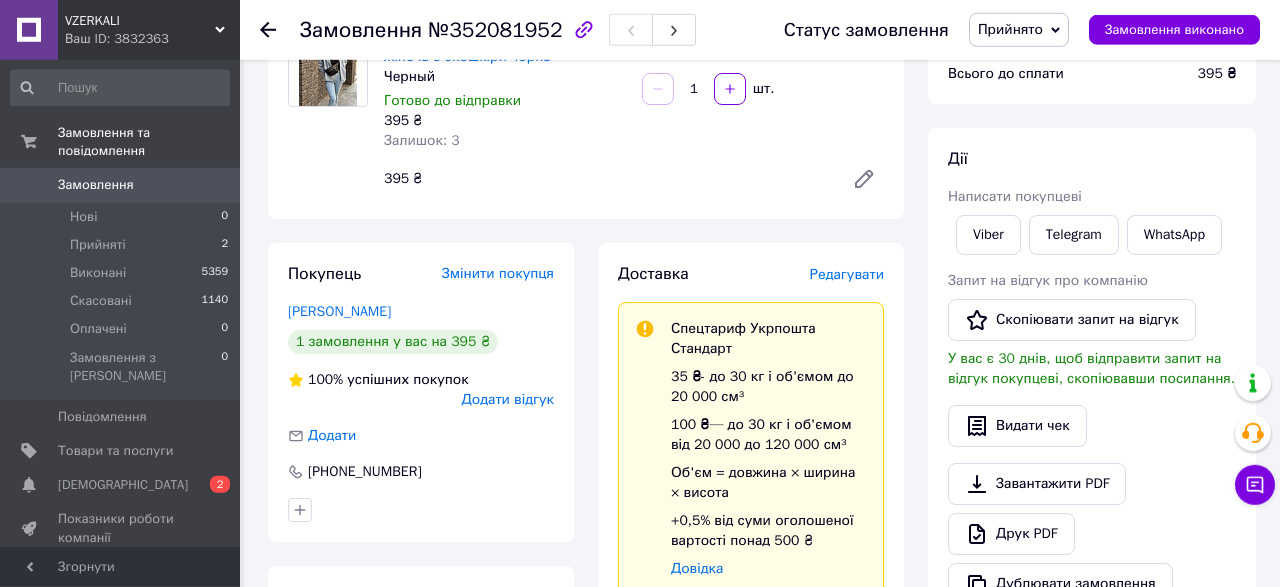 scroll, scrollTop: 208, scrollLeft: 0, axis: vertical 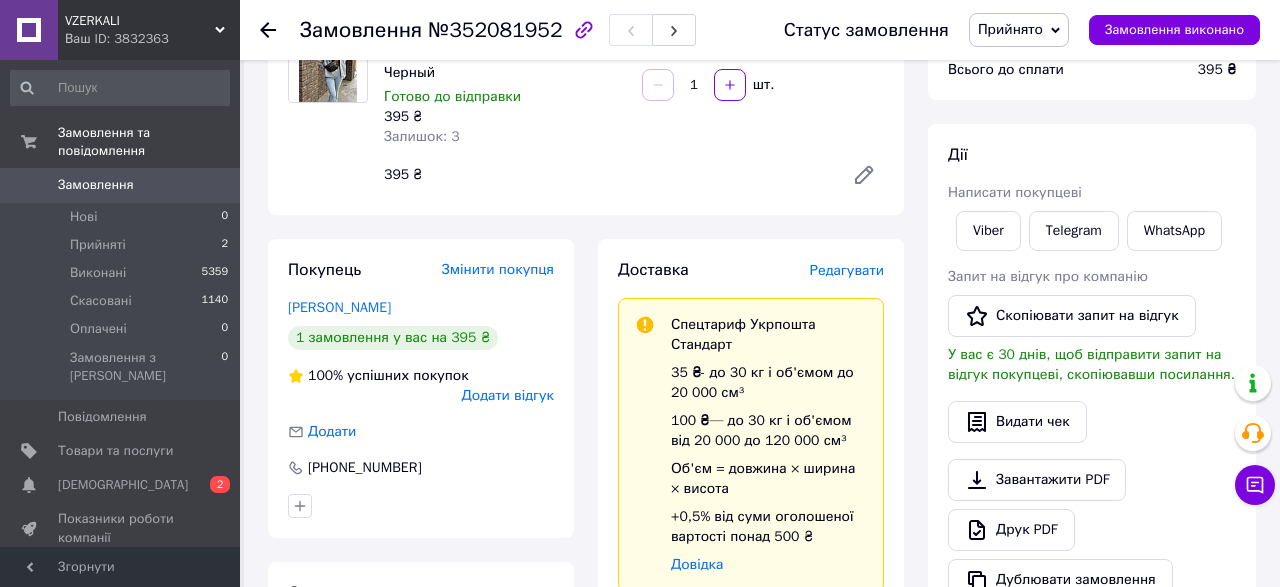 click on "Редагувати" at bounding box center [847, 270] 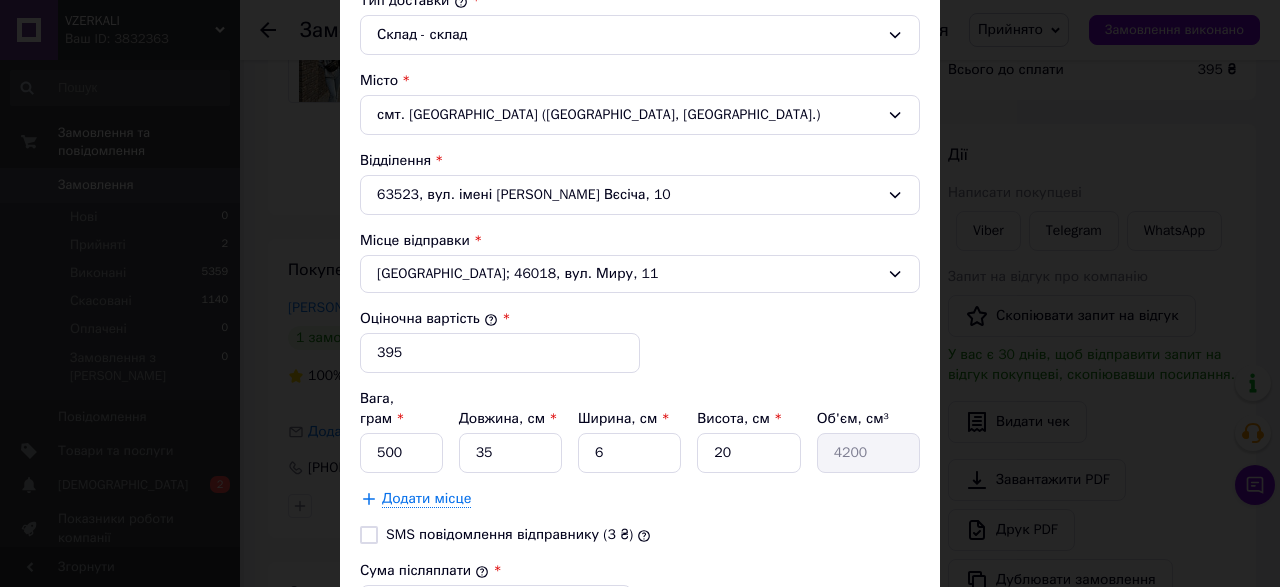scroll, scrollTop: 672, scrollLeft: 0, axis: vertical 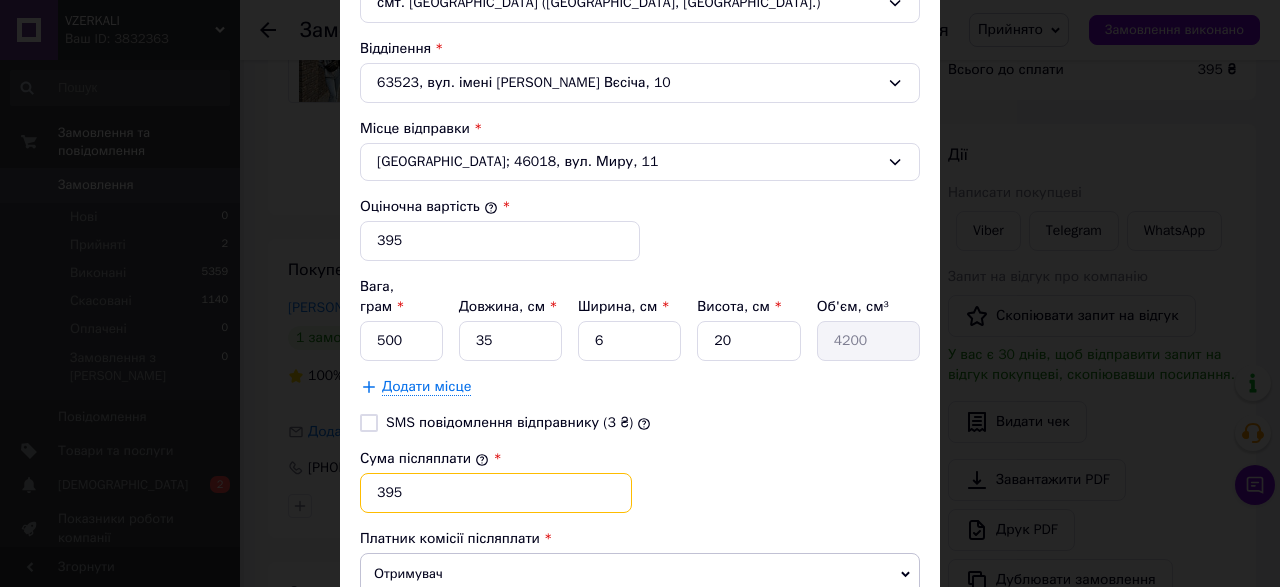 drag, startPoint x: 419, startPoint y: 462, endPoint x: 208, endPoint y: 462, distance: 211 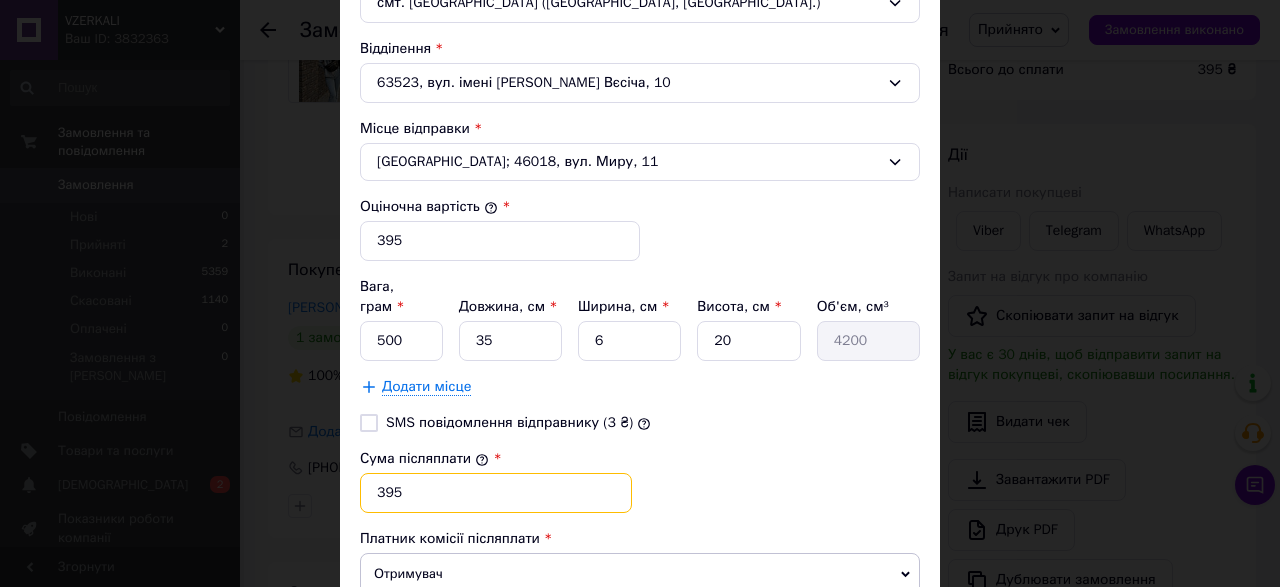 click on "395" at bounding box center (496, 493) 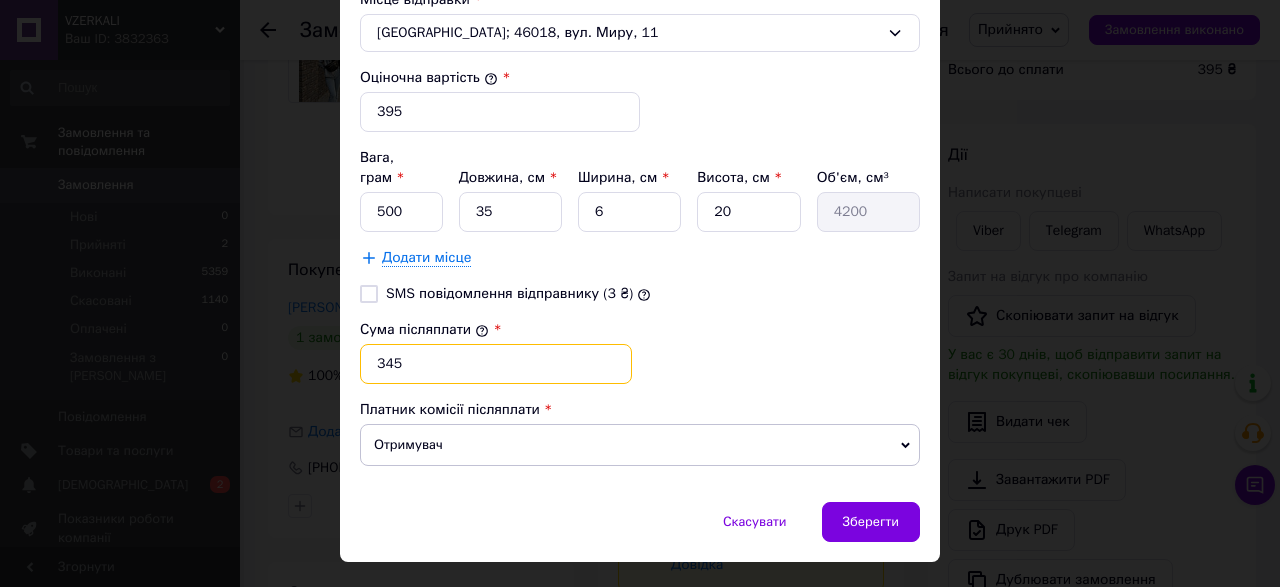 scroll, scrollTop: 816, scrollLeft: 0, axis: vertical 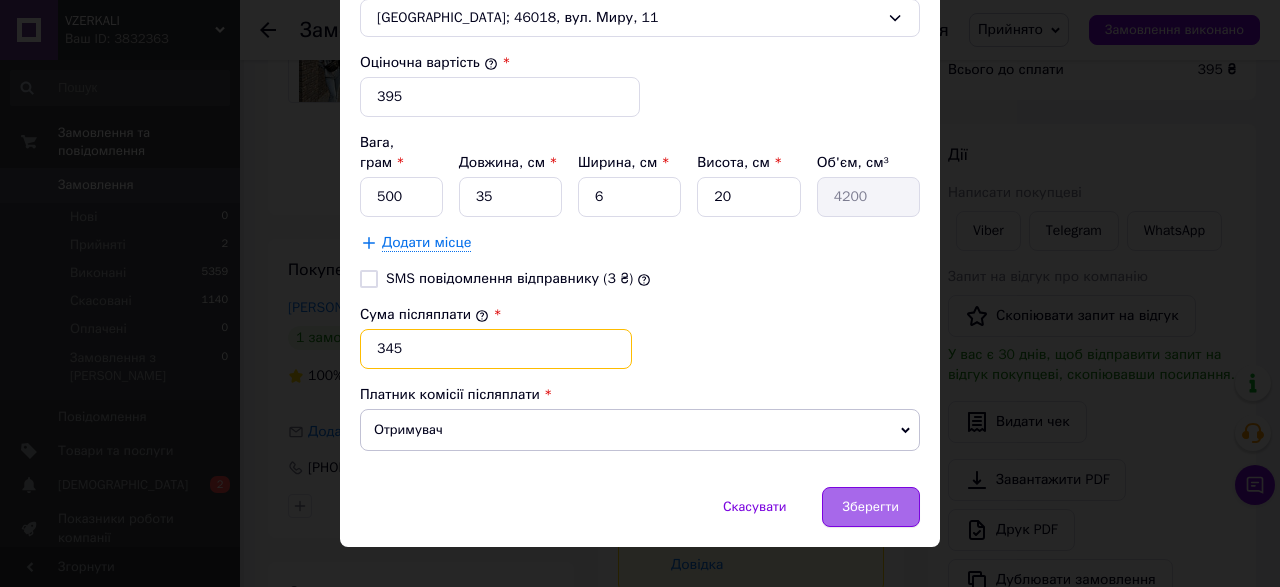 type on "345" 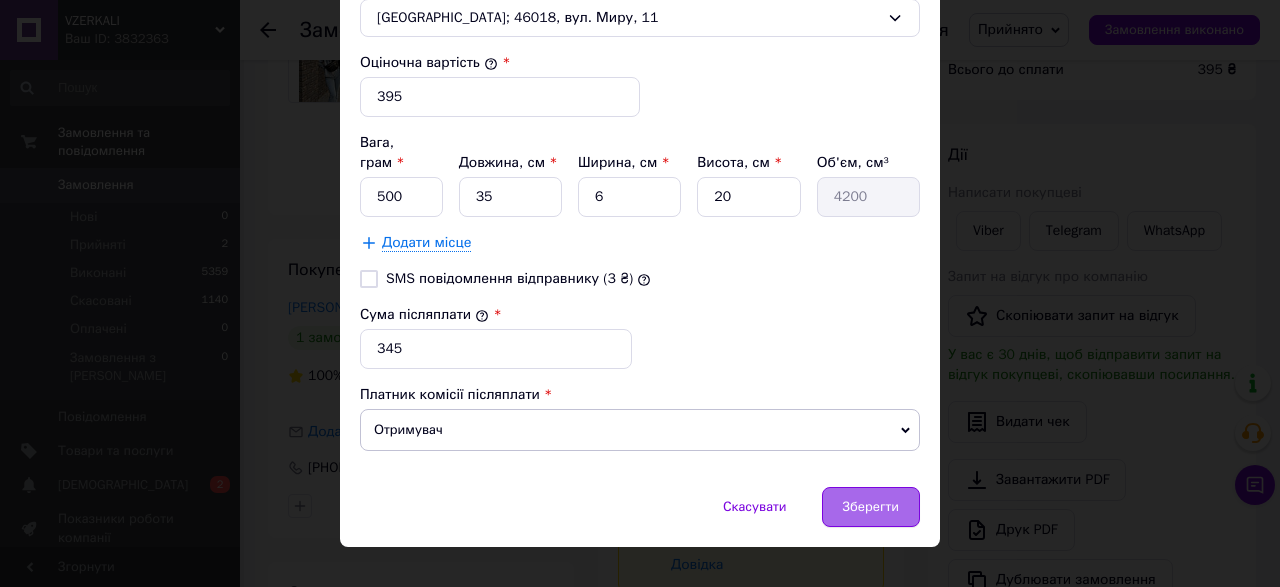click on "Зберегти" at bounding box center (871, 507) 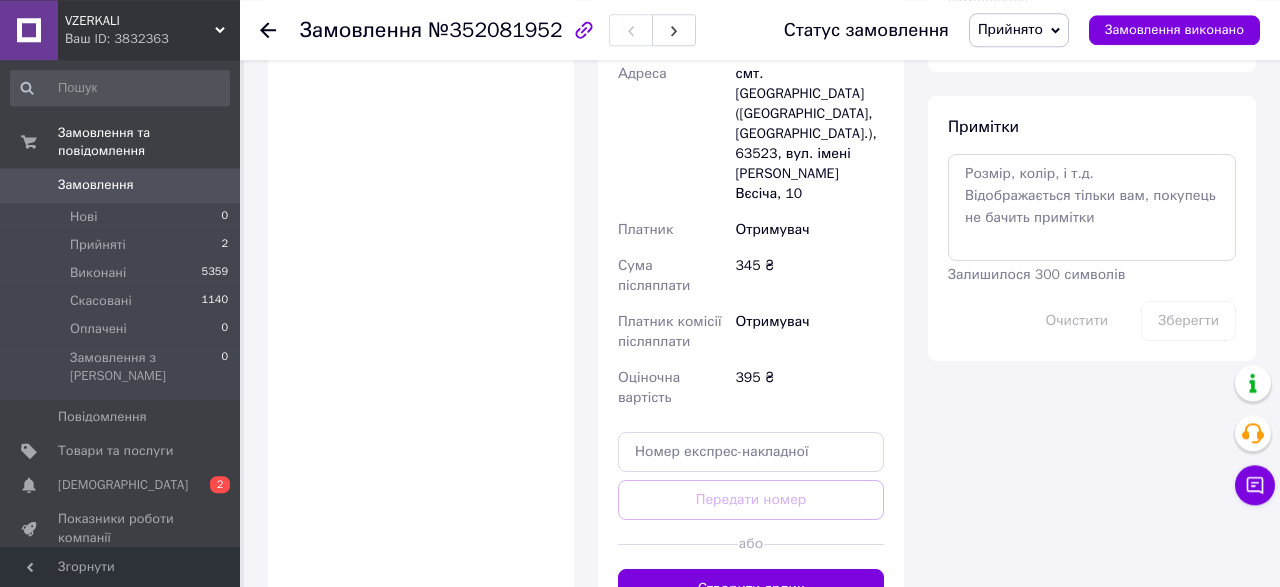 scroll, scrollTop: 936, scrollLeft: 0, axis: vertical 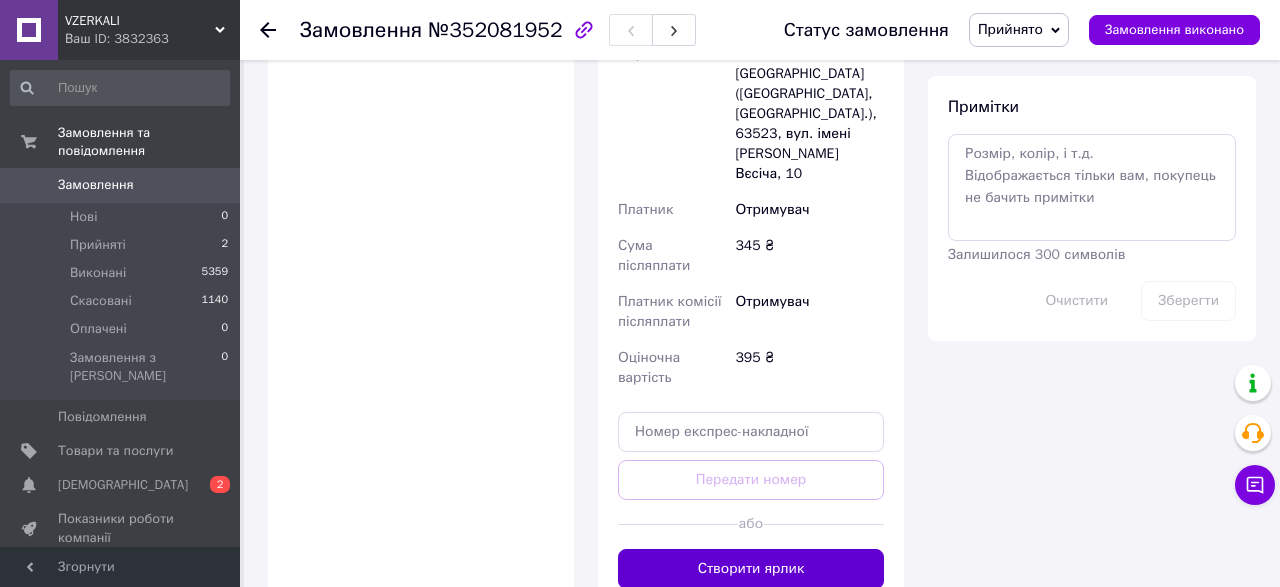 click on "Створити ярлик" at bounding box center (751, 569) 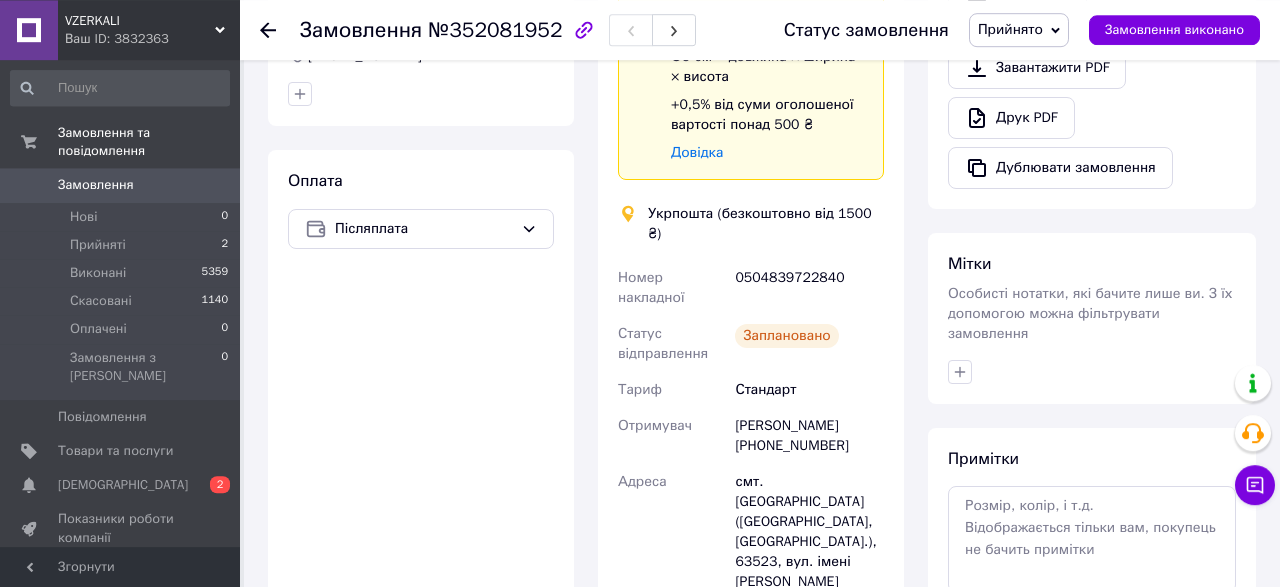 scroll, scrollTop: 624, scrollLeft: 0, axis: vertical 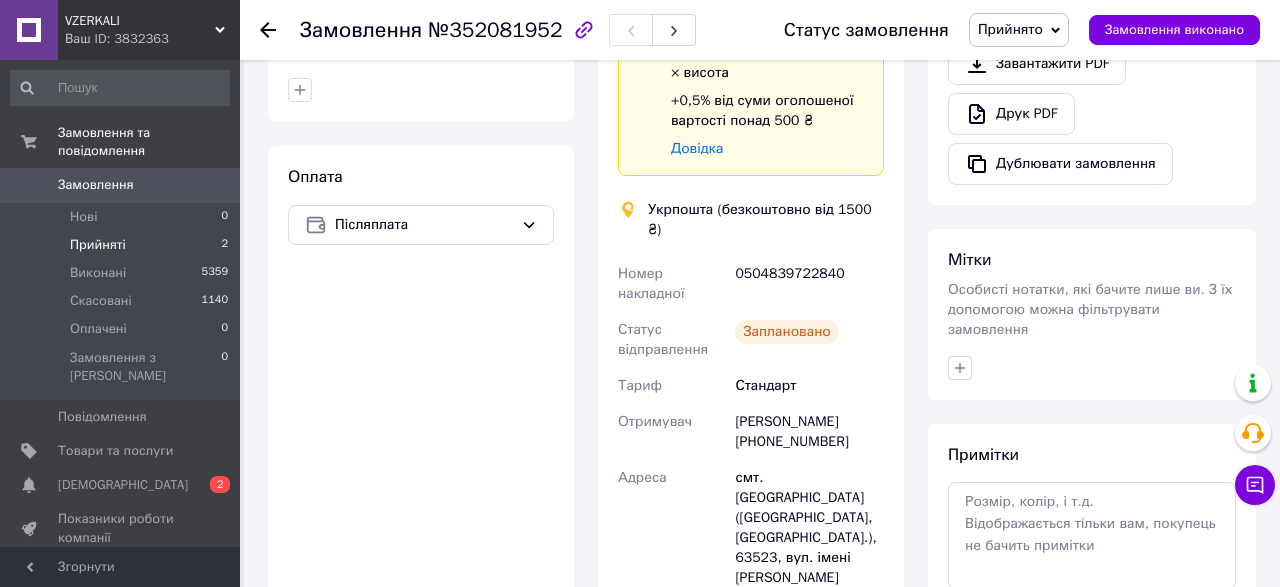 click on "Прийняті" at bounding box center (98, 245) 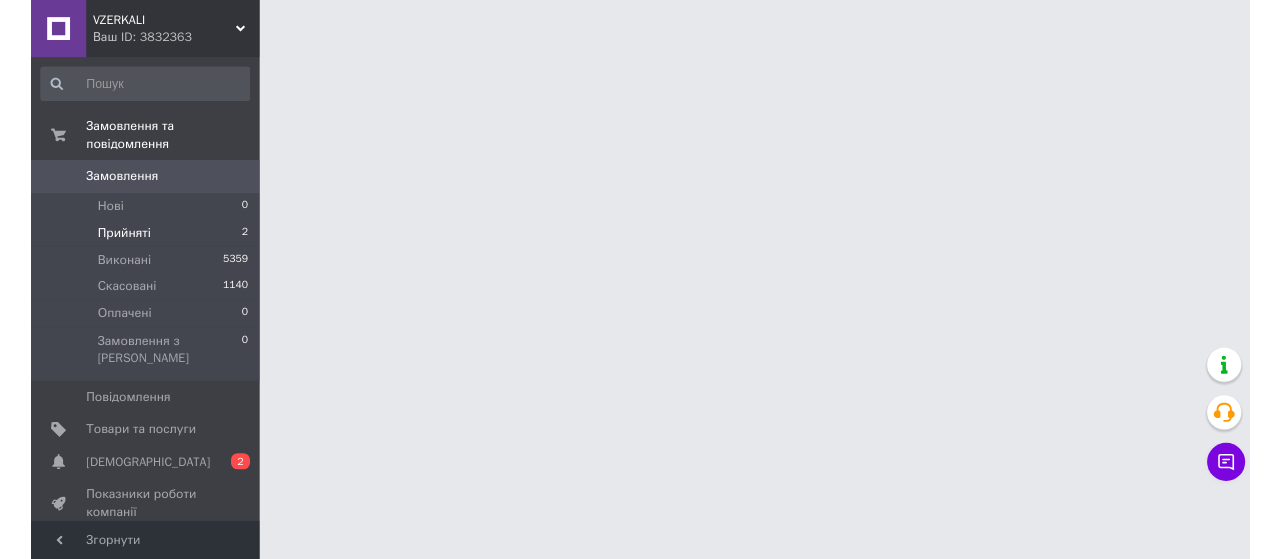 scroll, scrollTop: 0, scrollLeft: 0, axis: both 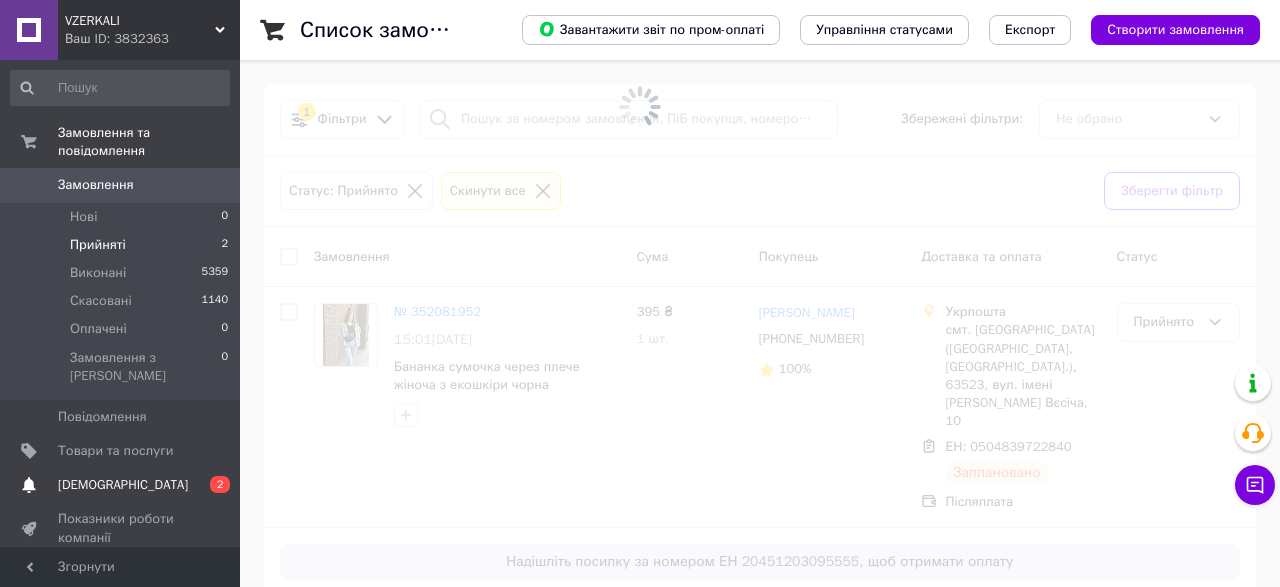 click on "[DEMOGRAPHIC_DATA]" at bounding box center (123, 485) 